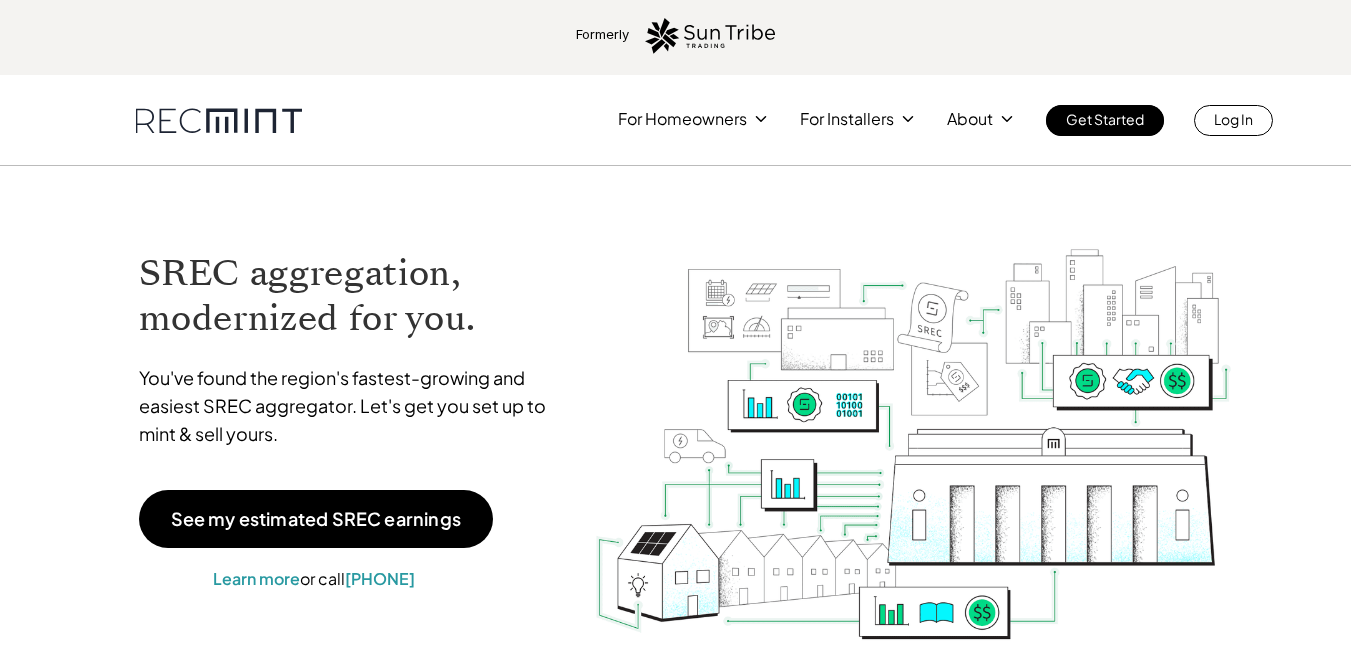 scroll, scrollTop: 0, scrollLeft: 0, axis: both 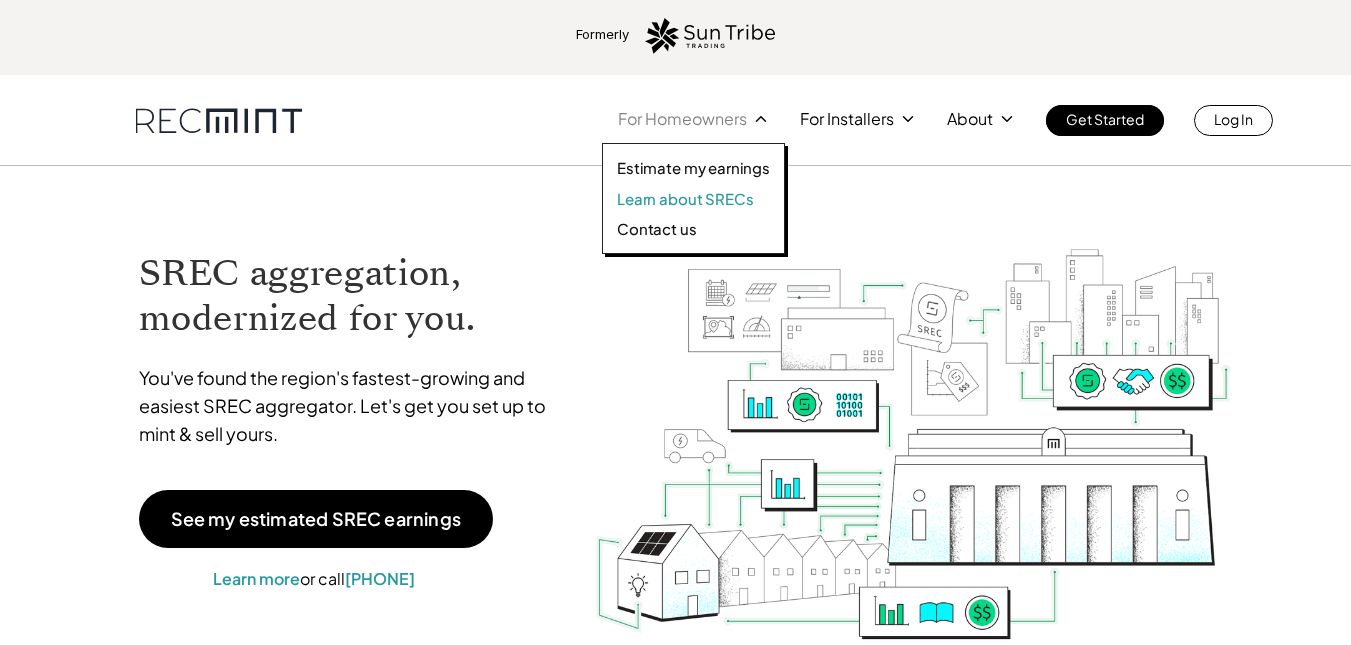 click on "Learn about SRECs" at bounding box center [685, 199] 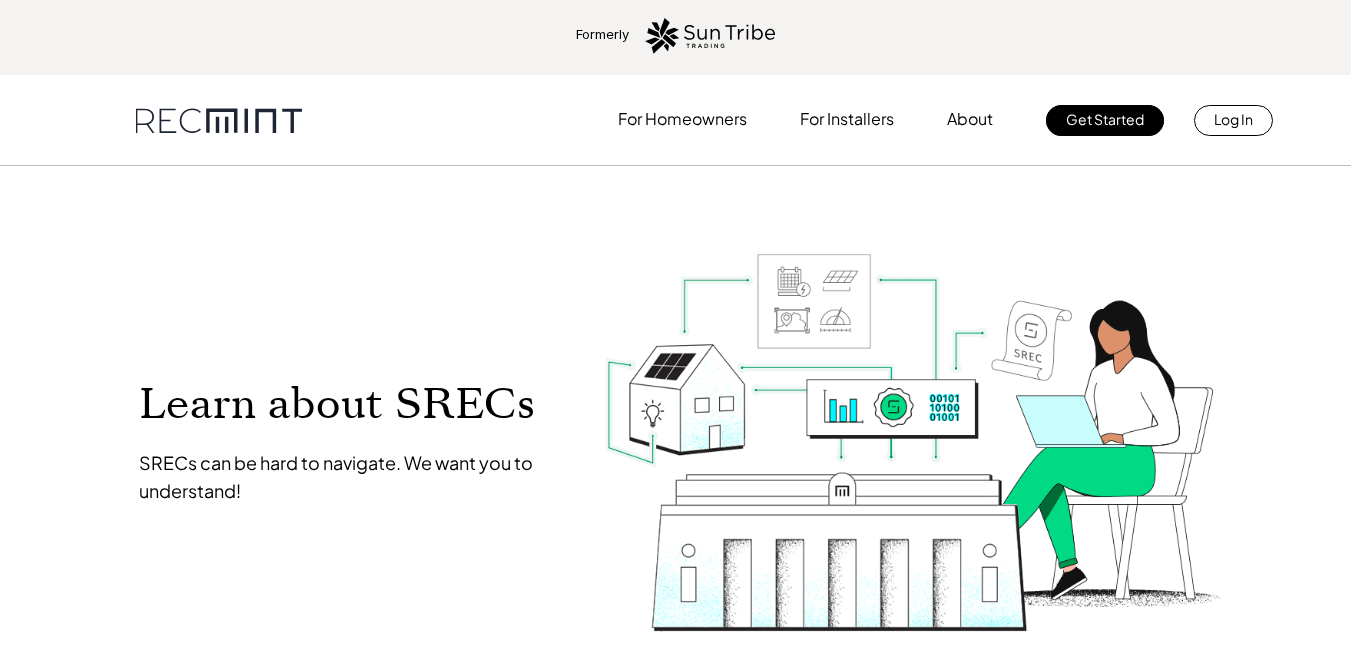 scroll, scrollTop: 0, scrollLeft: 0, axis: both 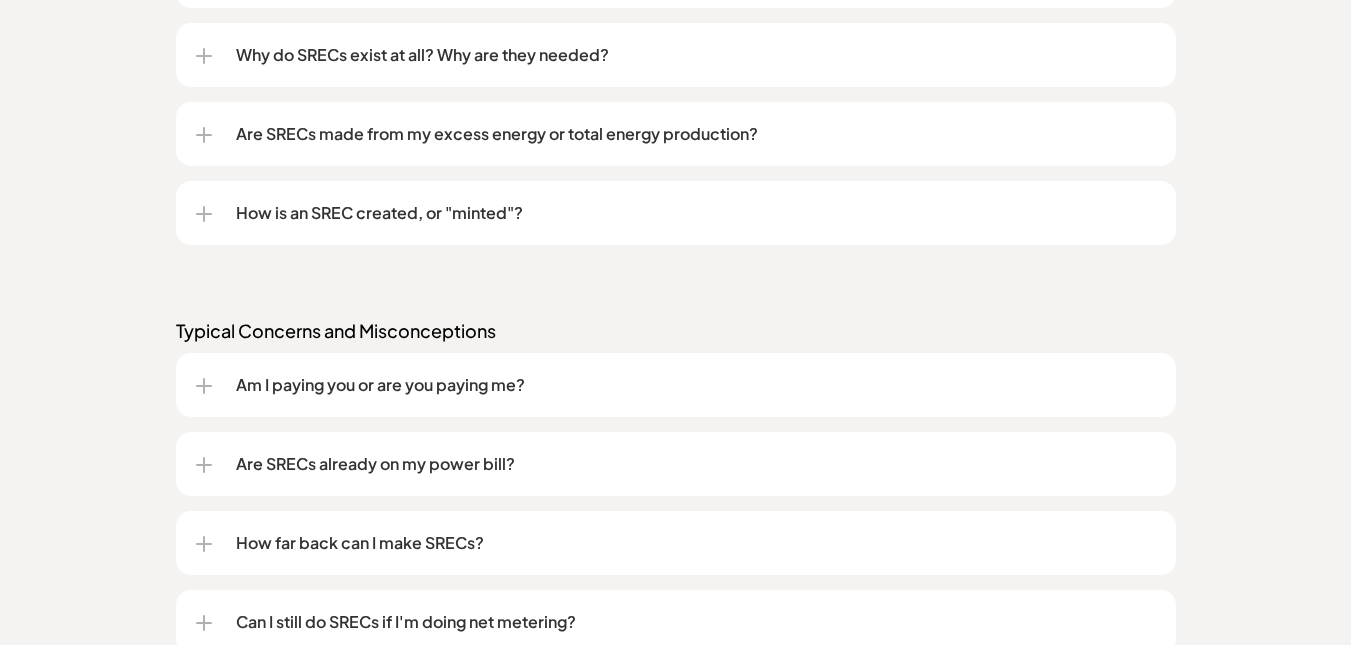 click at bounding box center (204, 214) 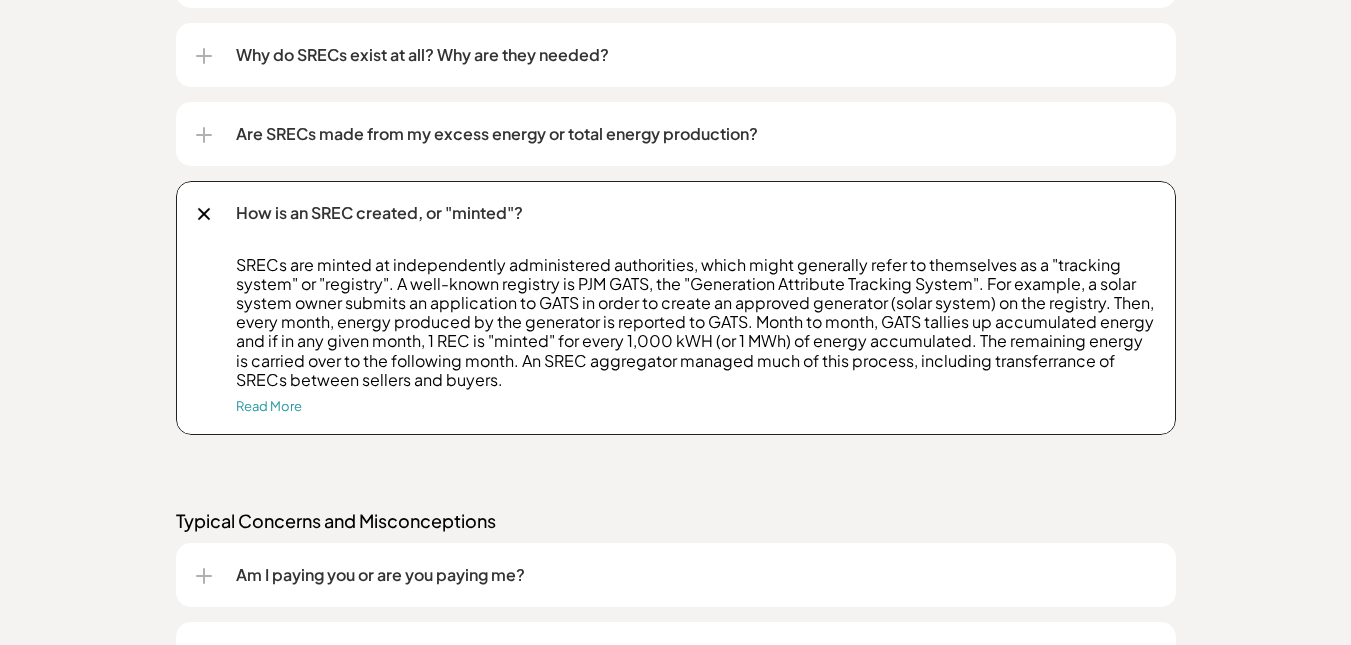 click at bounding box center [204, 135] 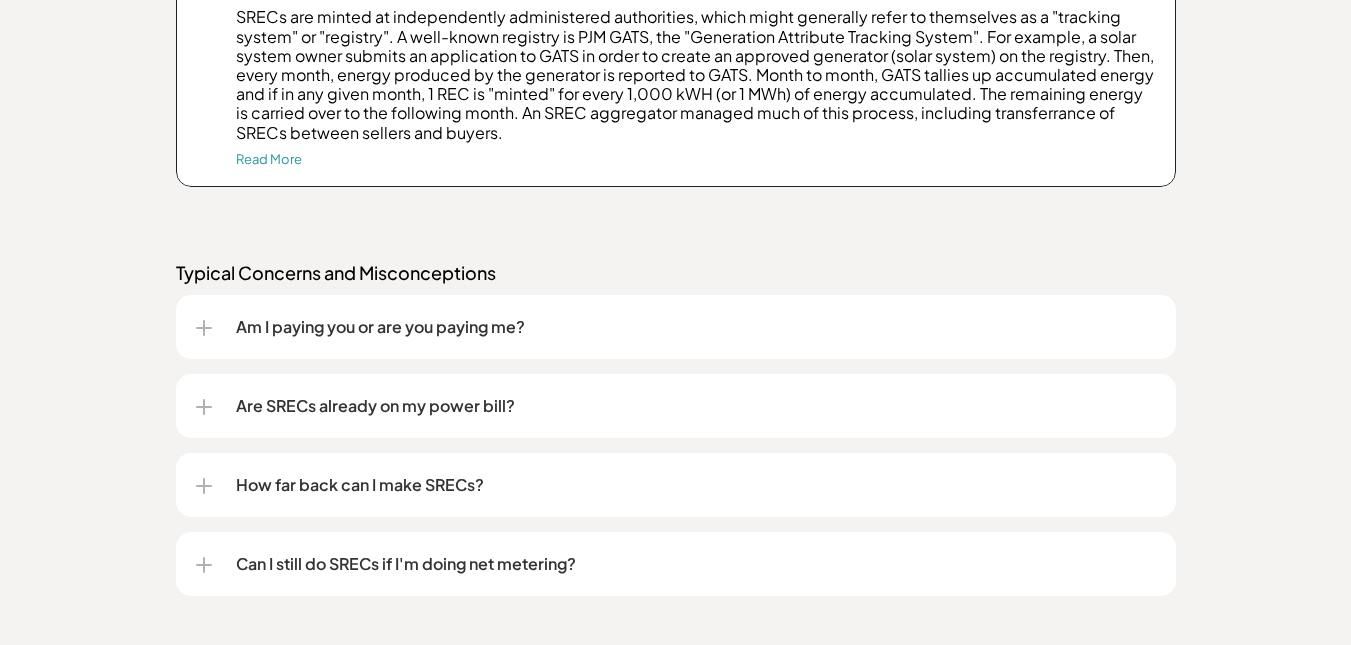 scroll, scrollTop: 2506, scrollLeft: 0, axis: vertical 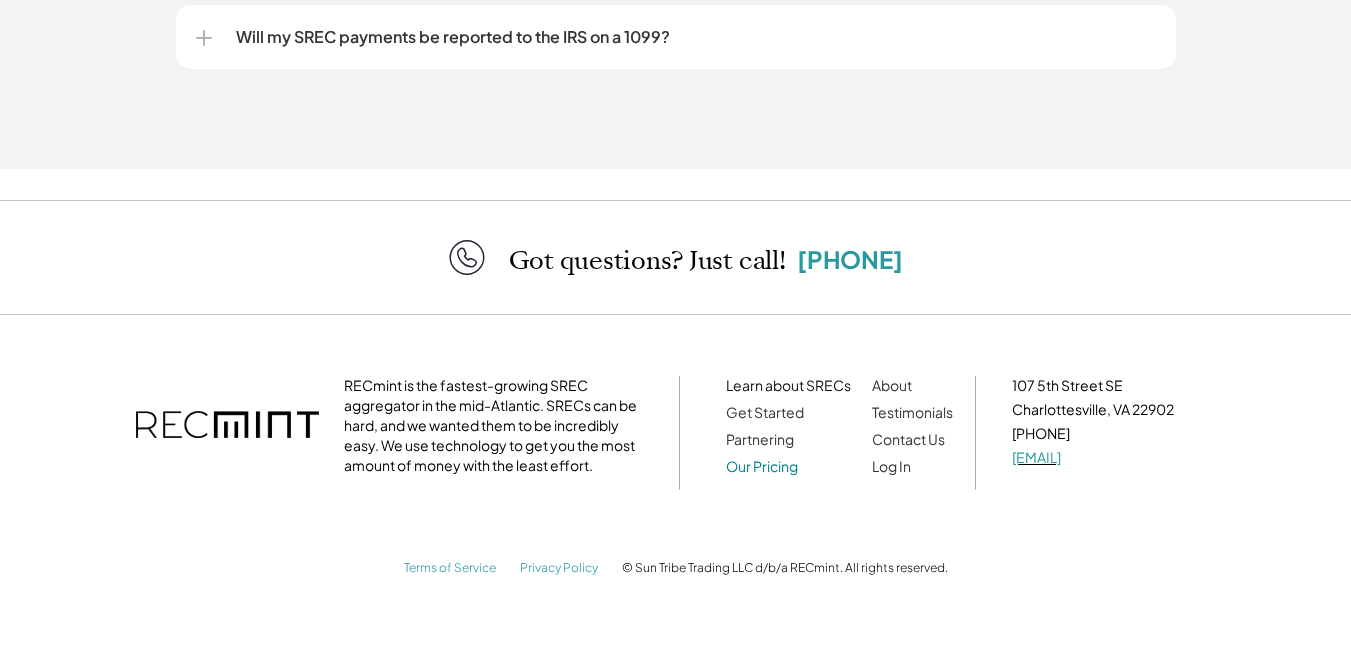 click on "Our Pricing" at bounding box center [762, 466] 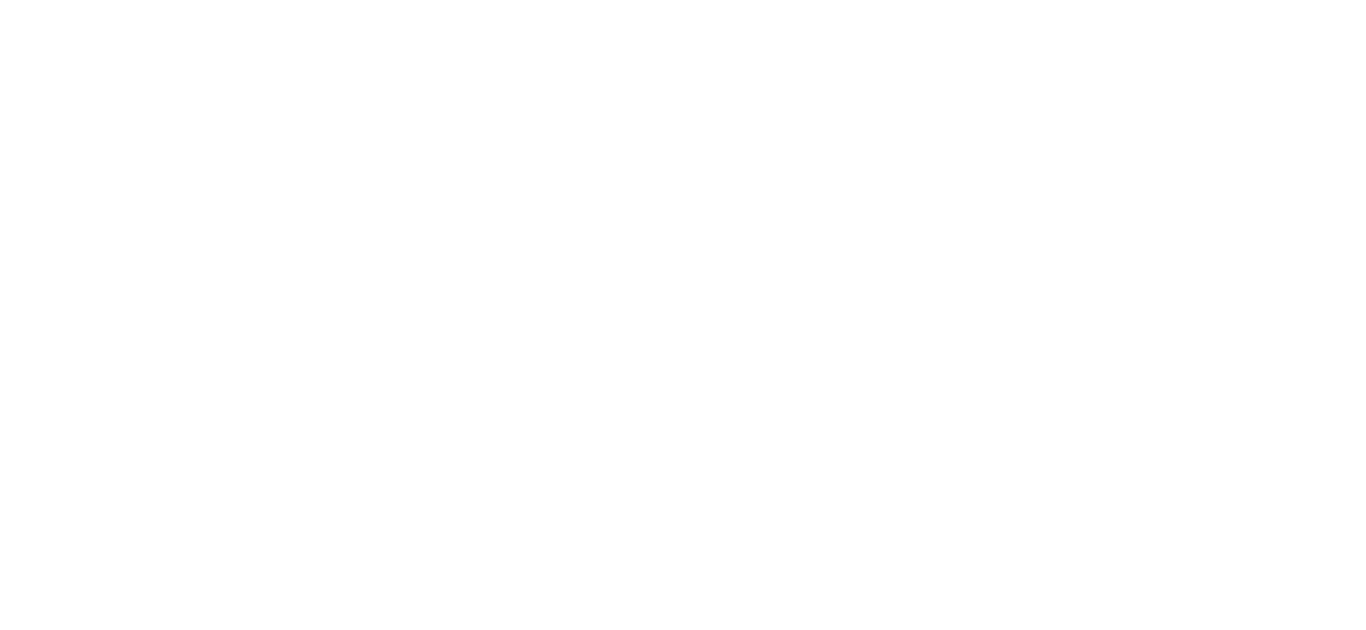 scroll, scrollTop: 0, scrollLeft: 0, axis: both 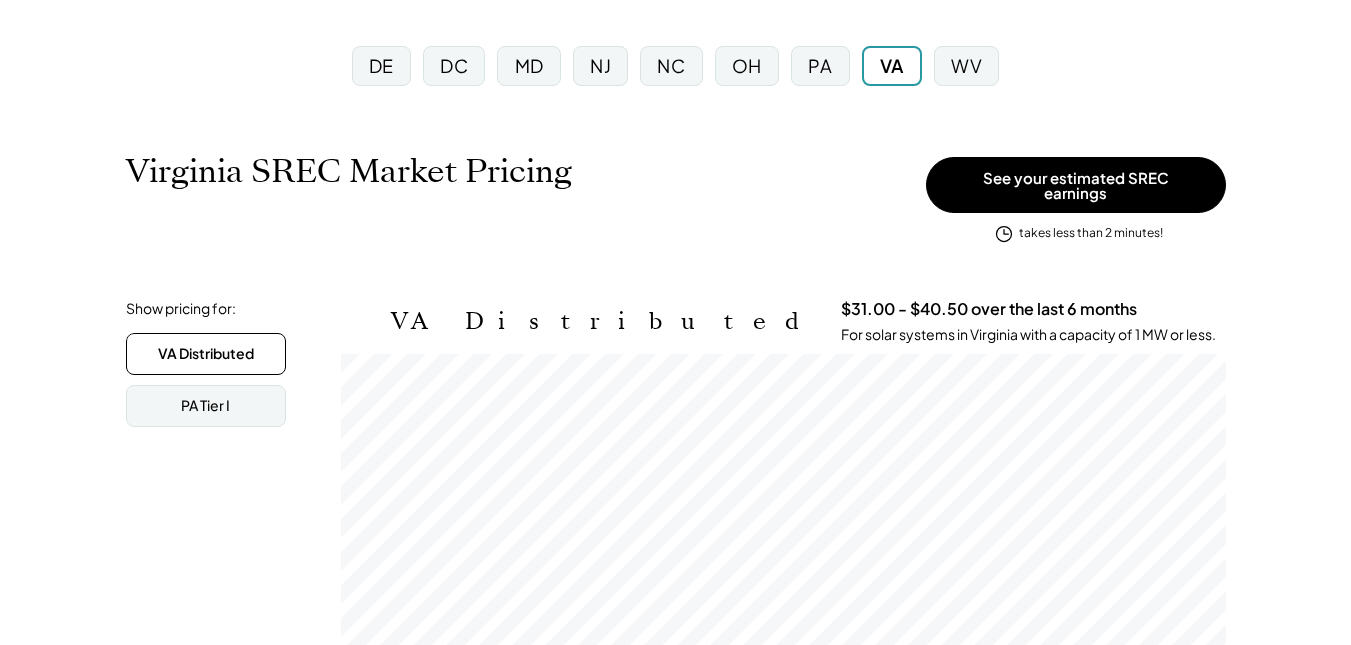 click on "MD" at bounding box center [529, 65] 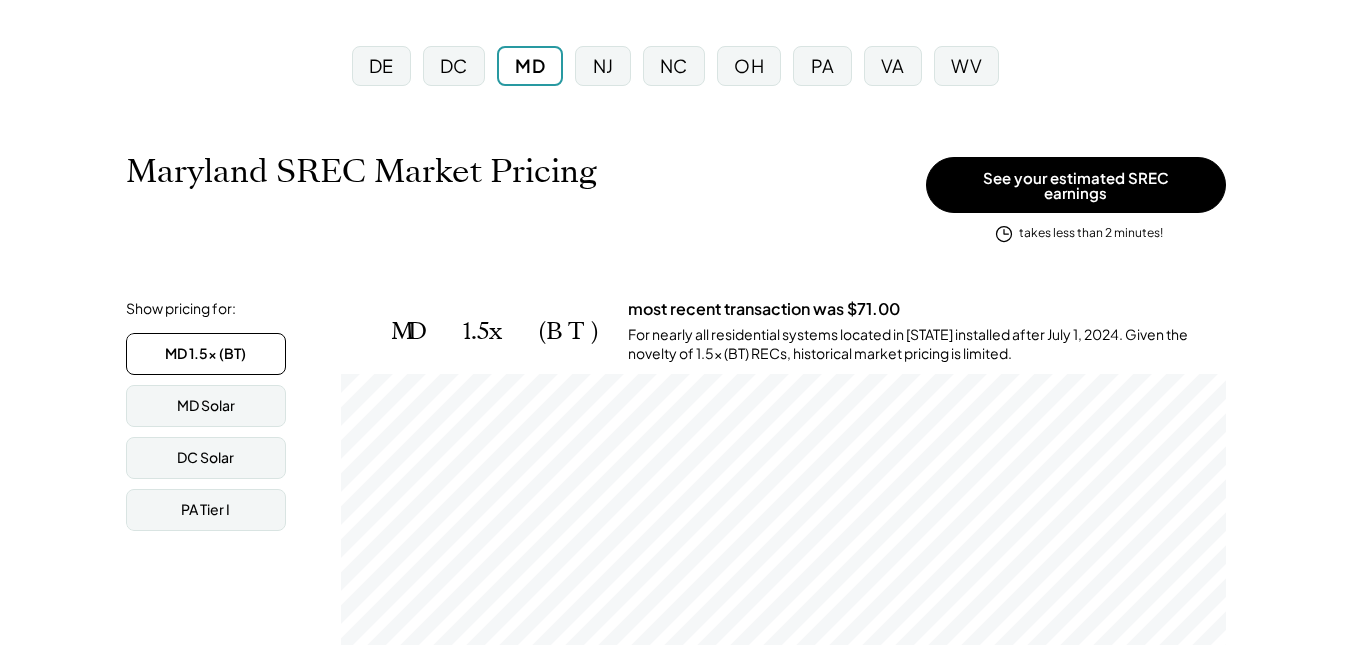 scroll, scrollTop: 999670, scrollLeft: 999115, axis: both 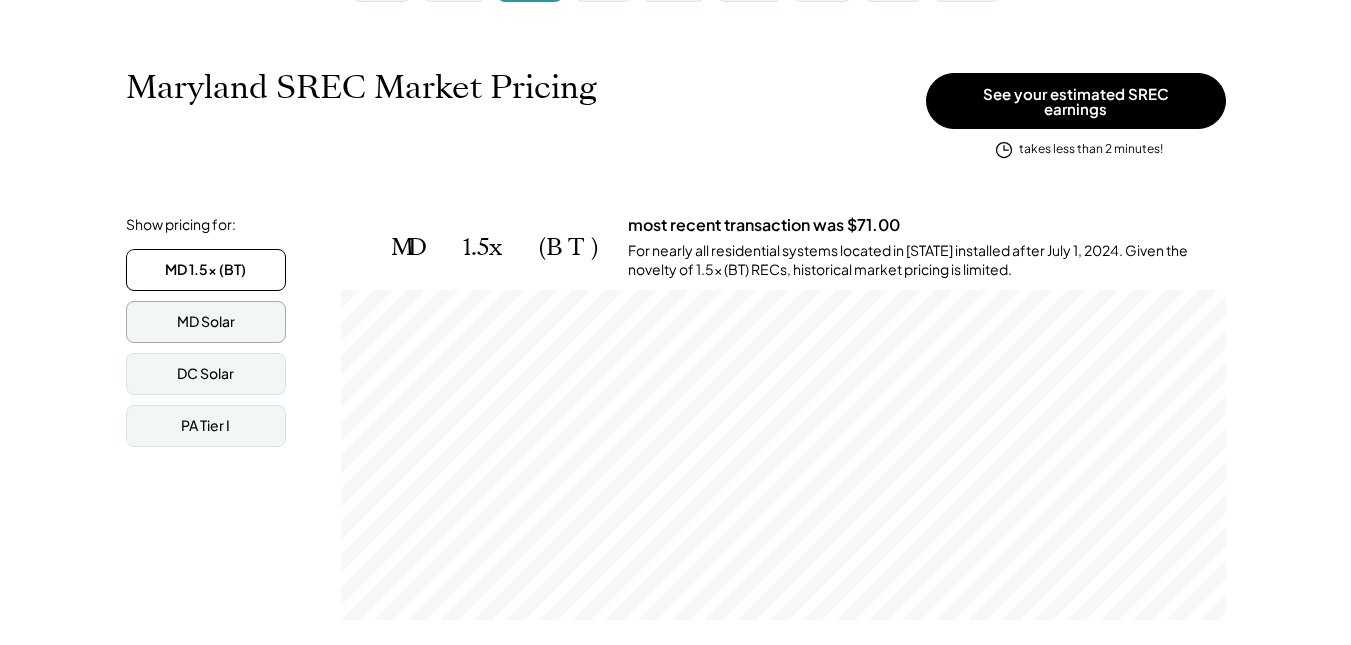 click on "MD Solar" at bounding box center (206, 322) 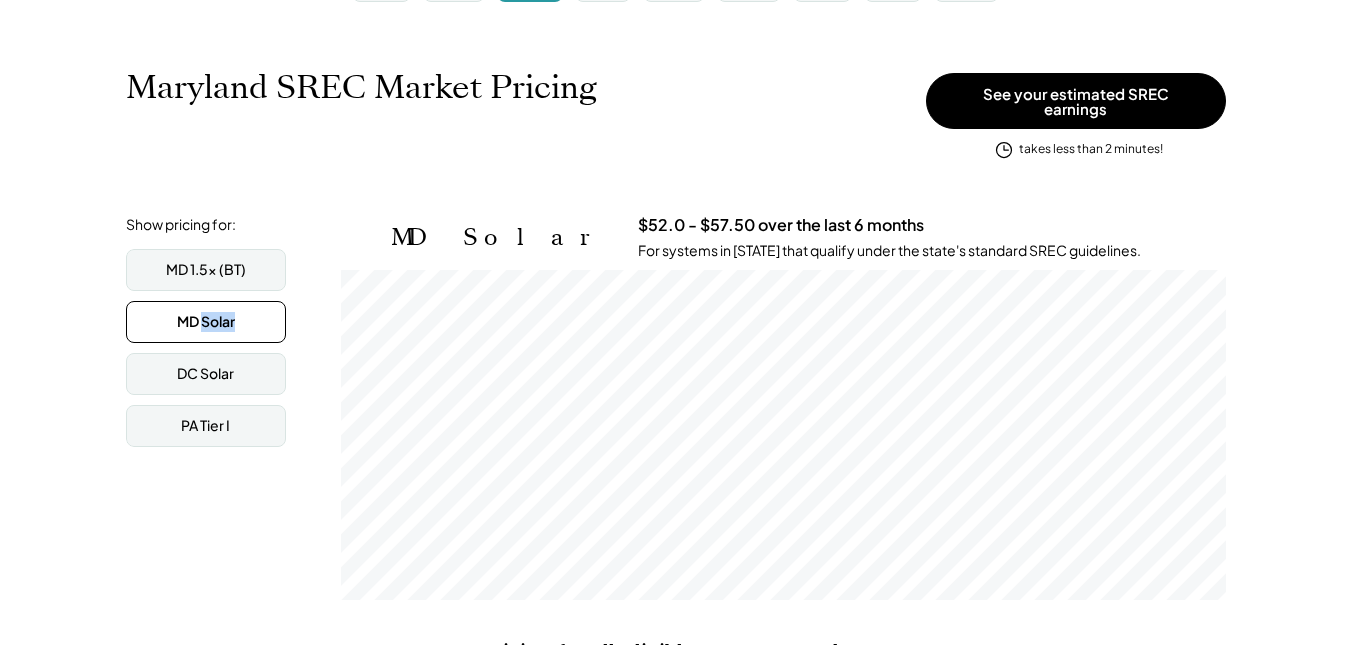 scroll, scrollTop: 999670, scrollLeft: 999115, axis: both 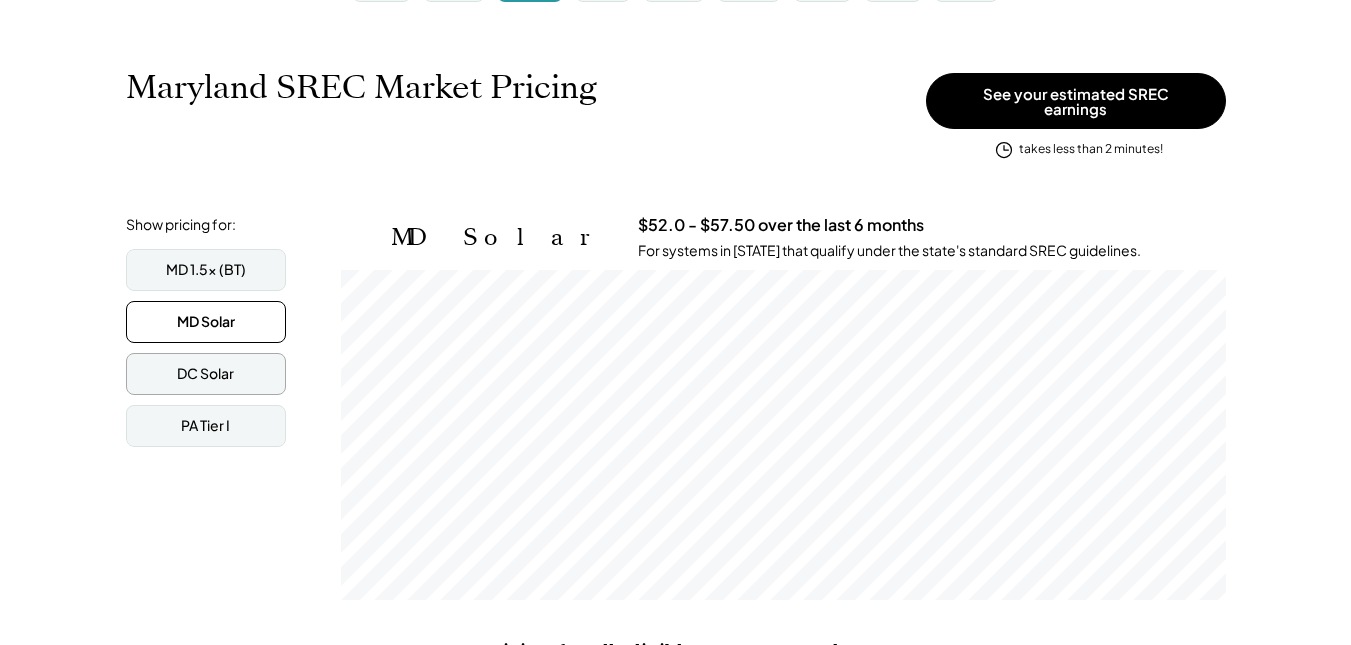 click on "DC Solar" at bounding box center [205, 374] 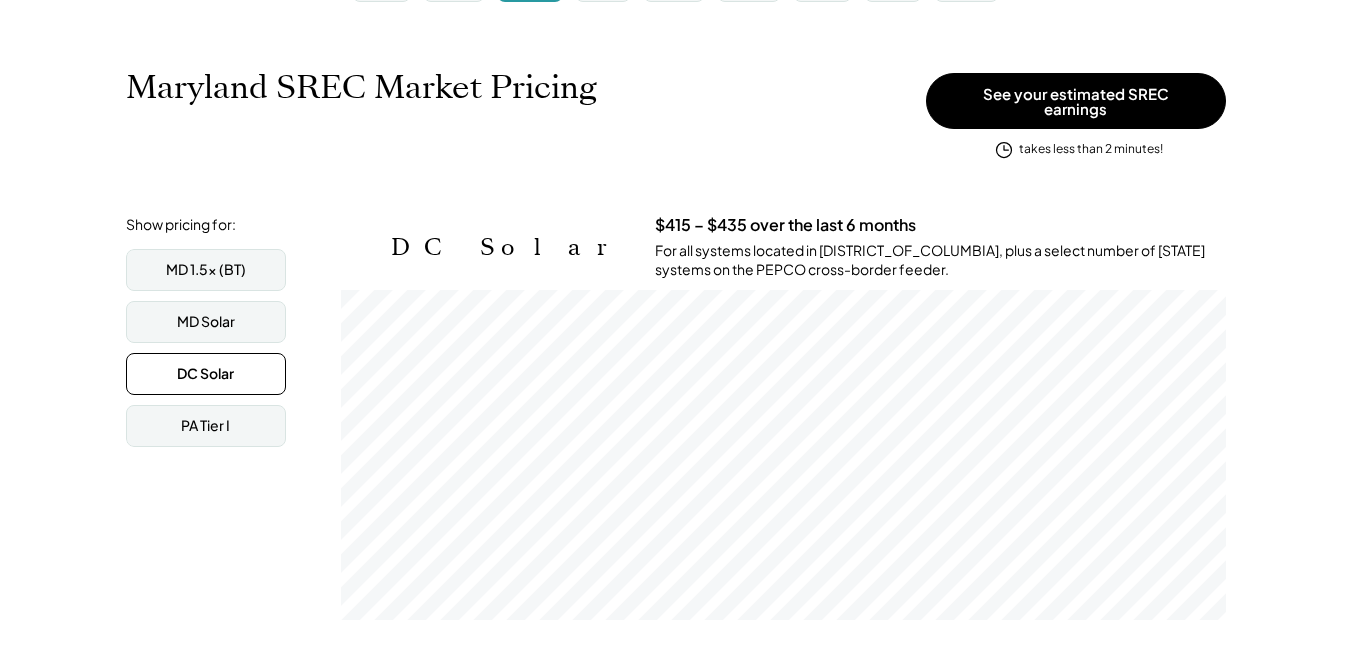 scroll, scrollTop: 999670, scrollLeft: 999115, axis: both 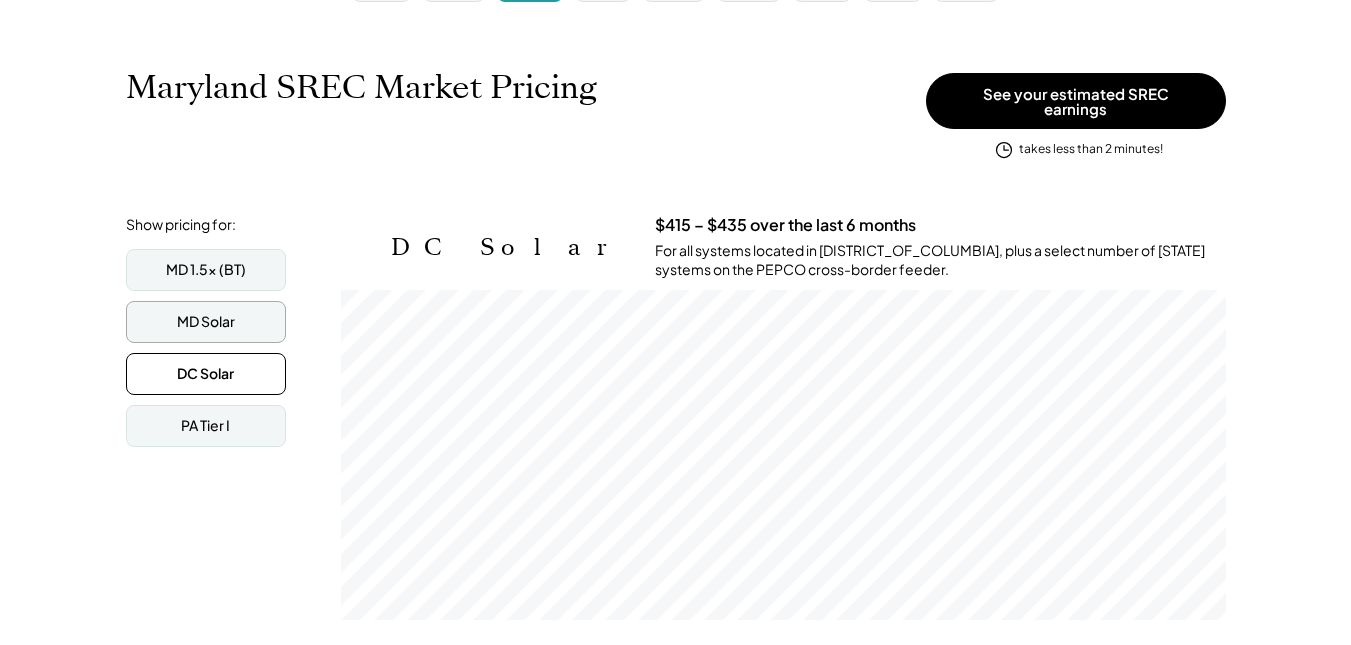 click on "MD Solar" at bounding box center (206, 322) 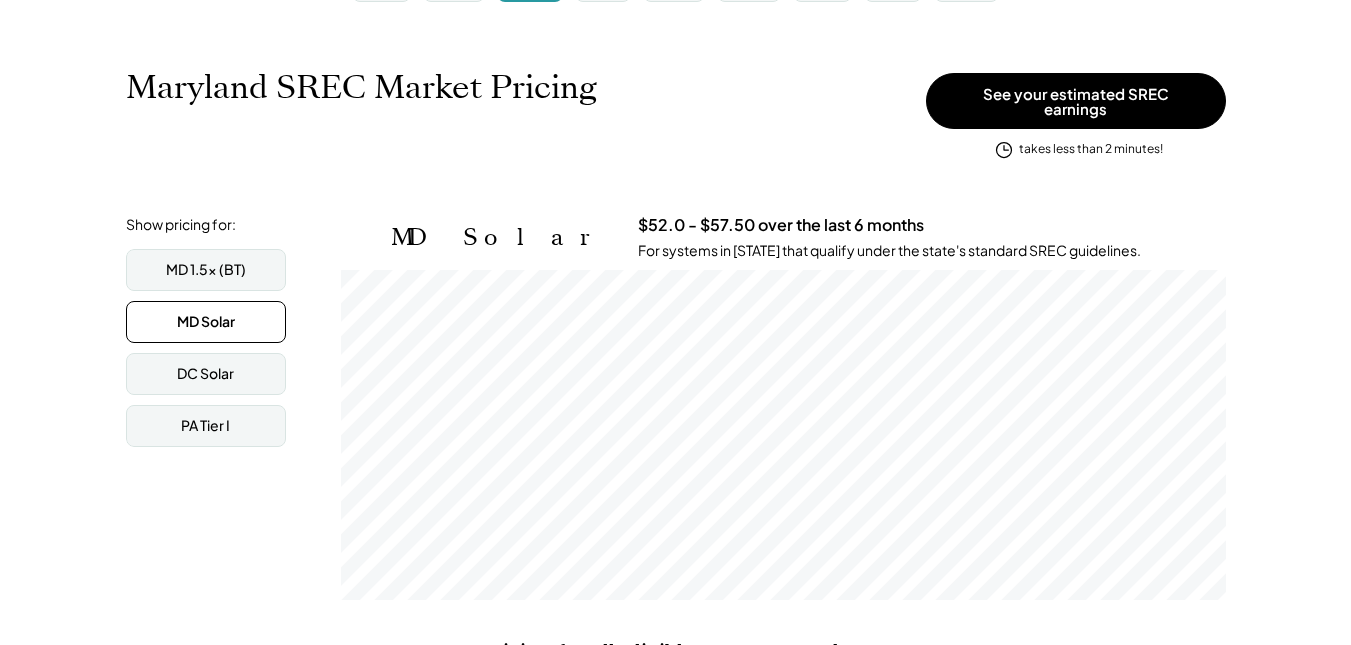 click on "MD Solar" at bounding box center (206, 322) 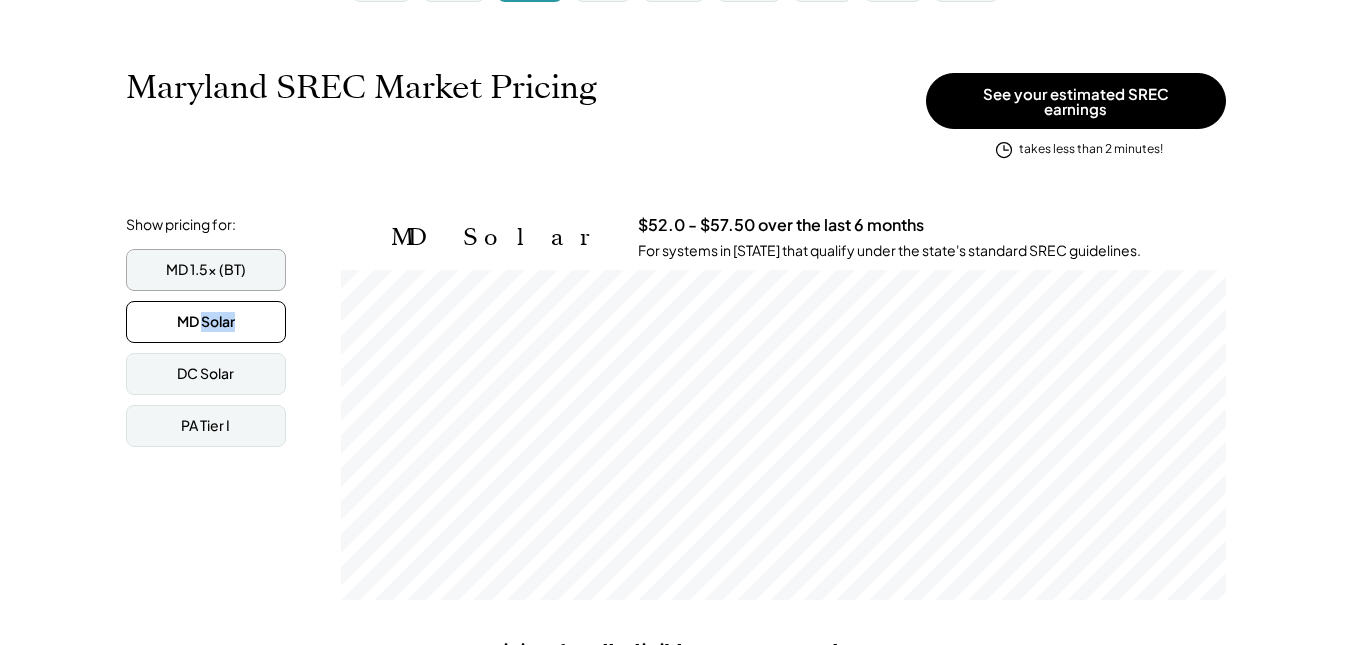 click on "MD 1.5x (BT)" at bounding box center [206, 270] 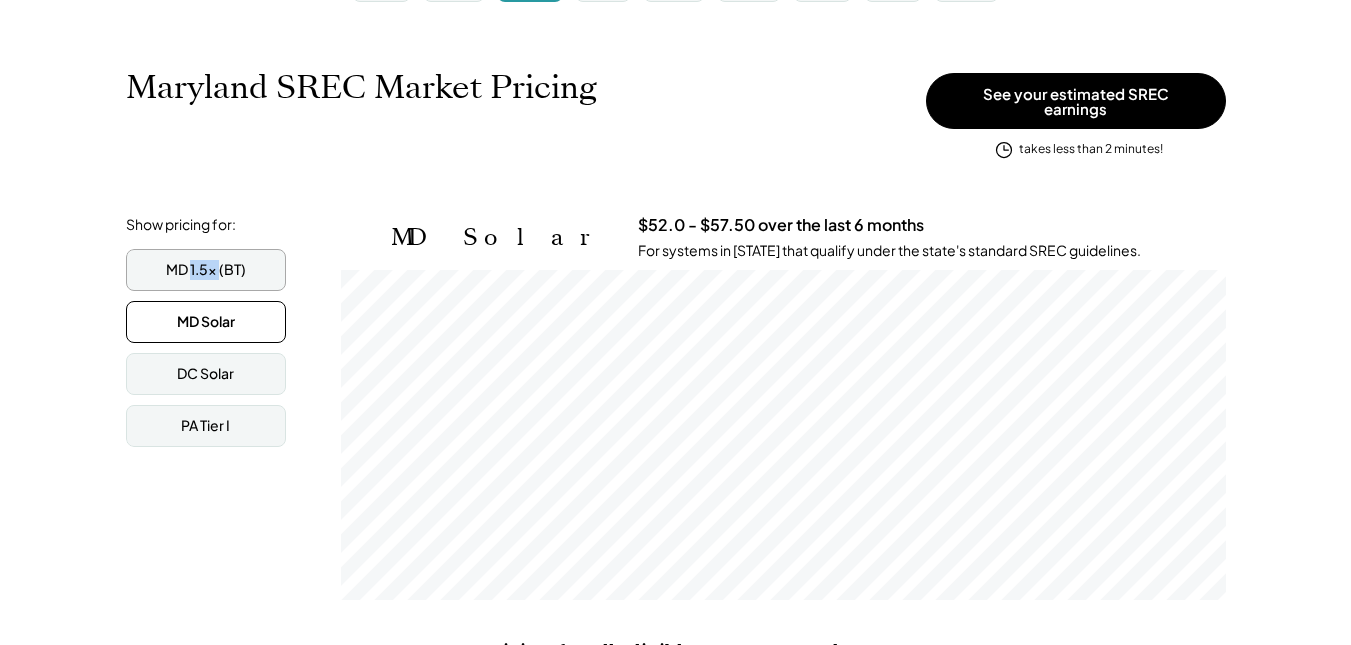 click on "MD 1.5x (BT)" at bounding box center [206, 270] 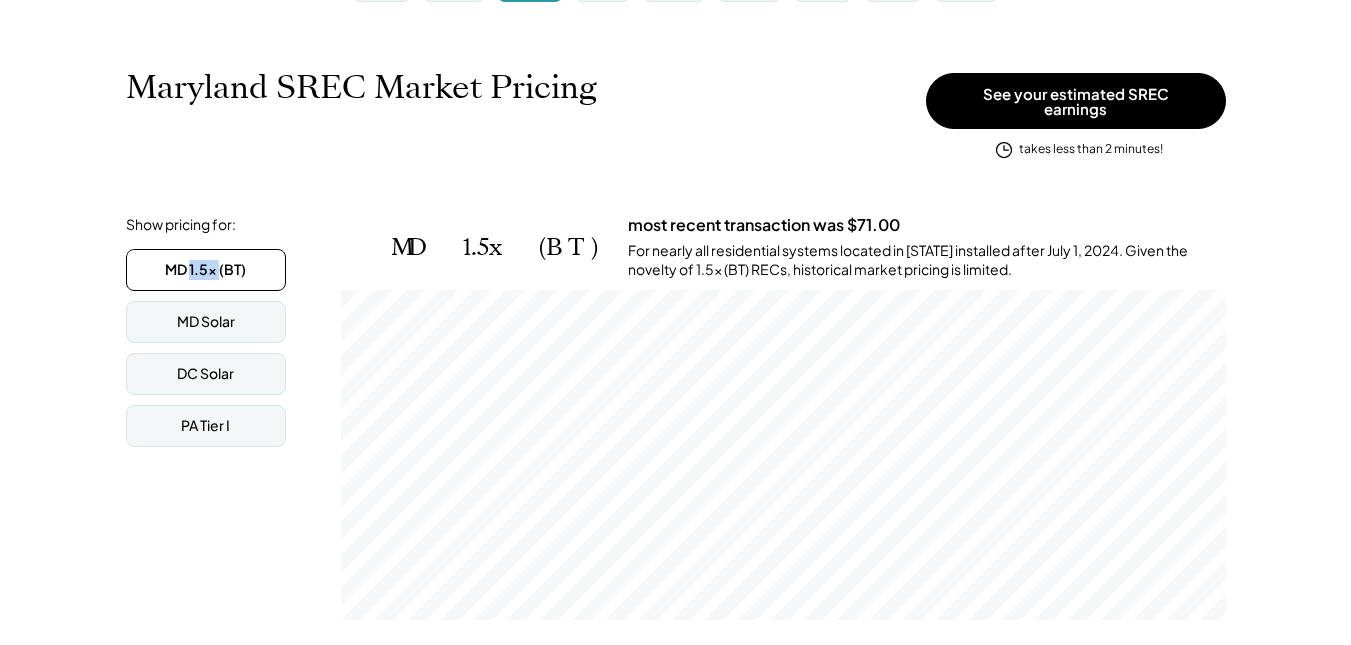 scroll, scrollTop: 999670, scrollLeft: 999115, axis: both 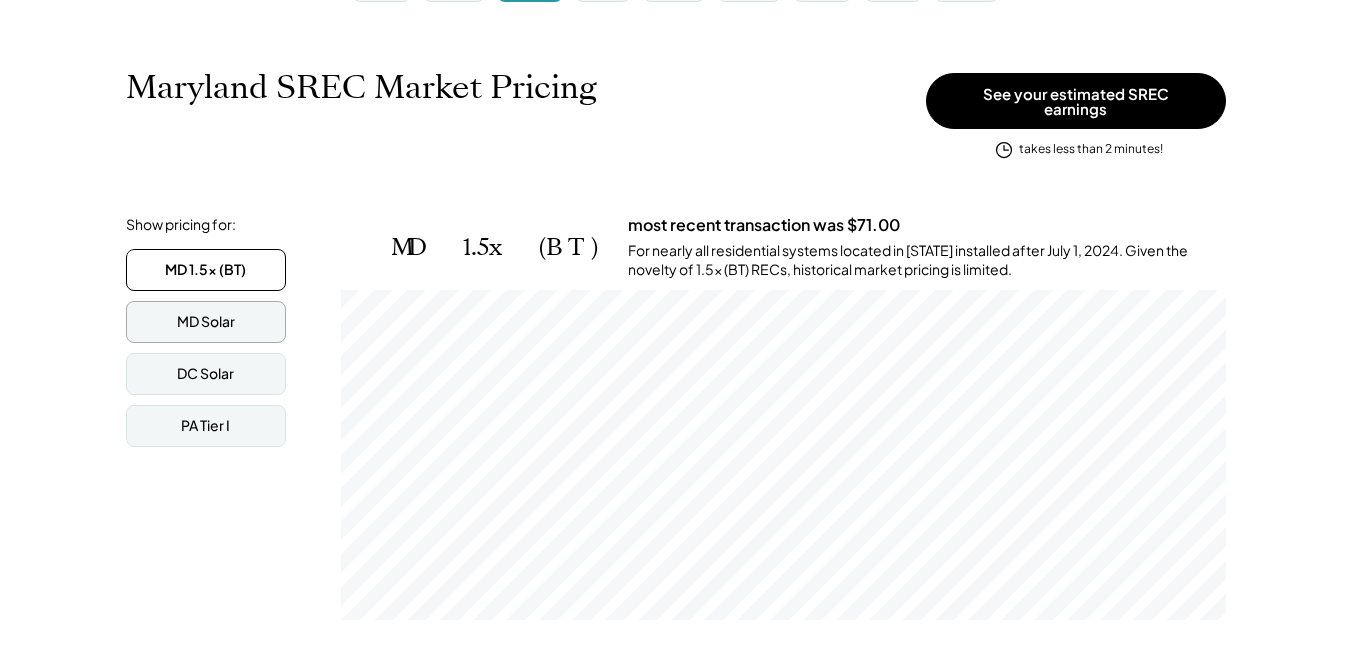 click on "MD Solar" at bounding box center (206, 322) 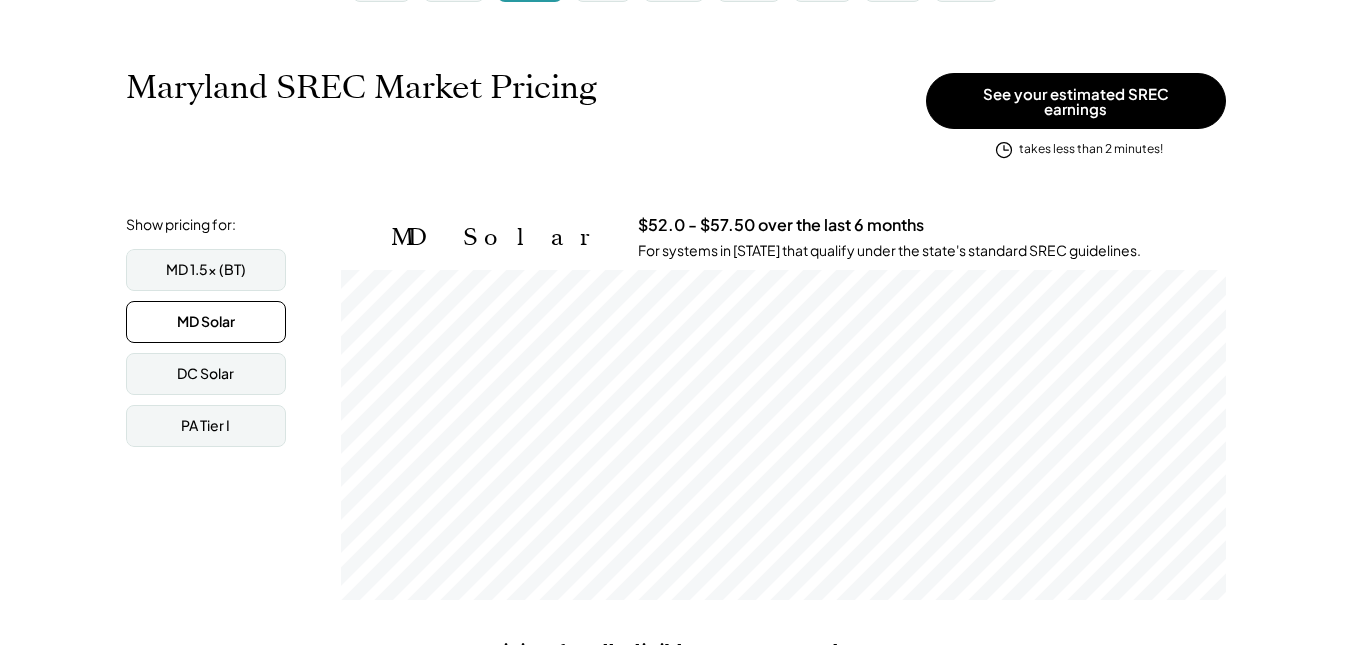 scroll, scrollTop: 999670, scrollLeft: 999115, axis: both 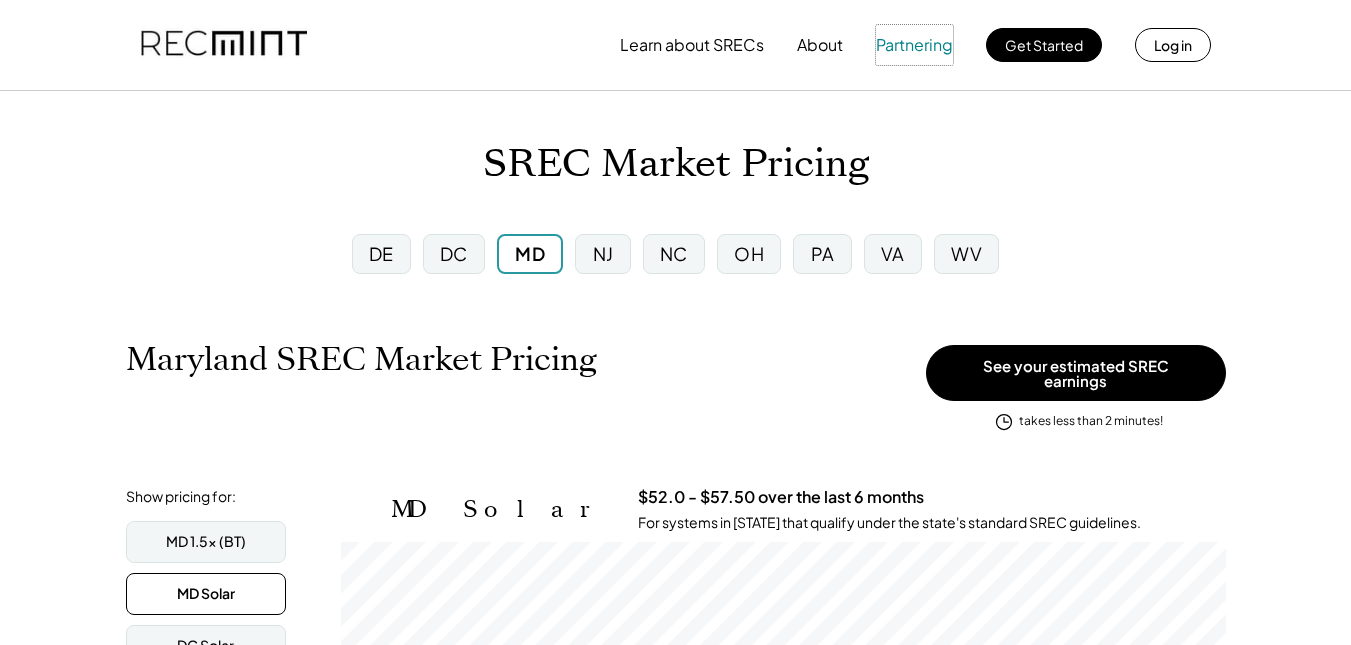 click on "Partnering" at bounding box center [914, 45] 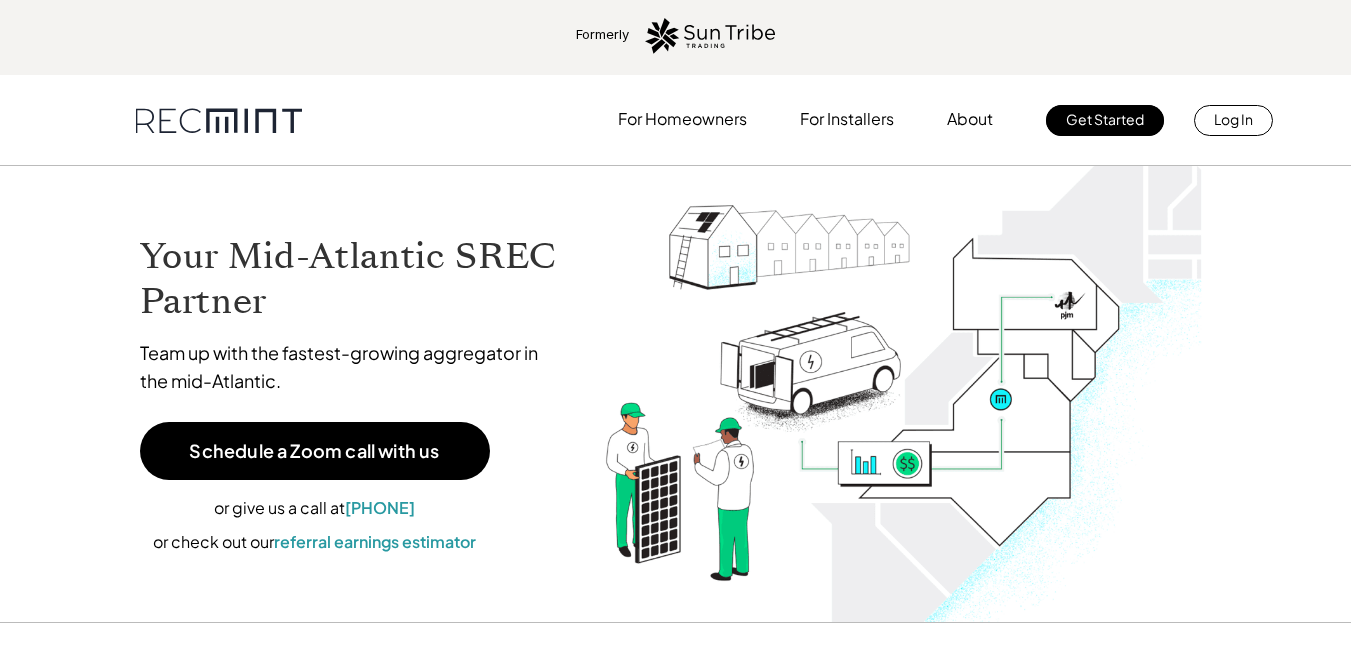 scroll, scrollTop: 0, scrollLeft: 0, axis: both 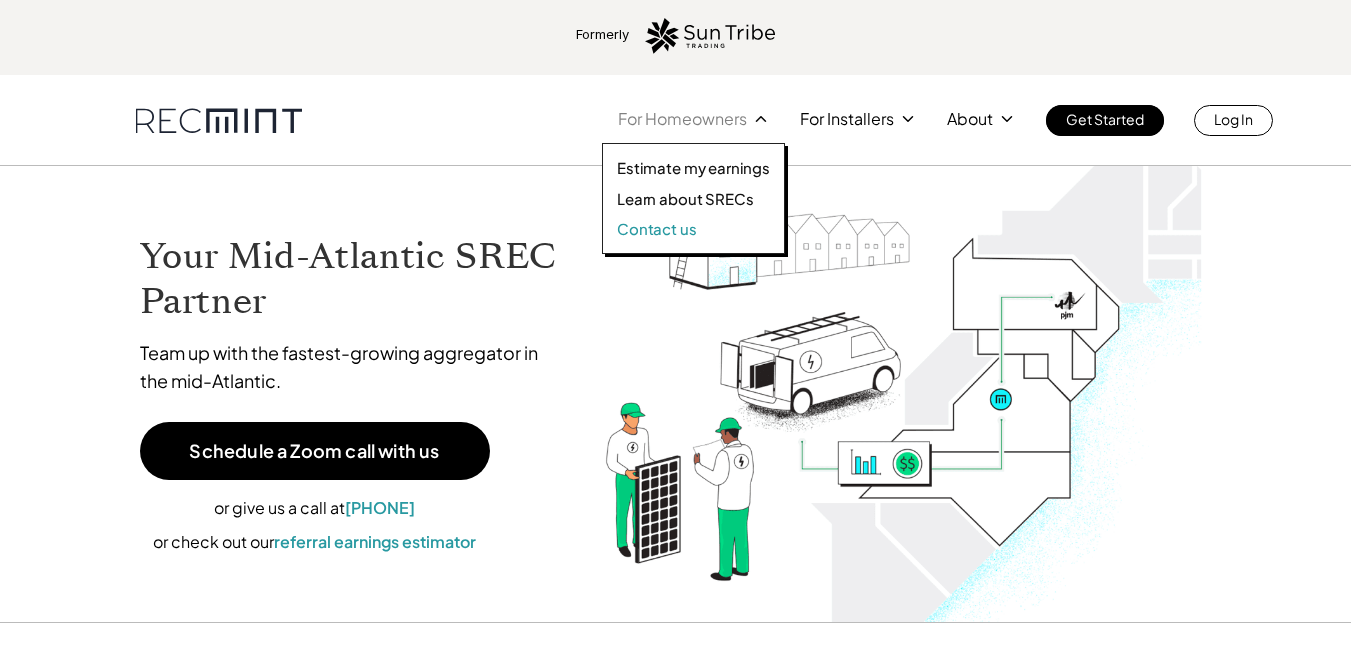 click on "Contact us" at bounding box center [657, 229] 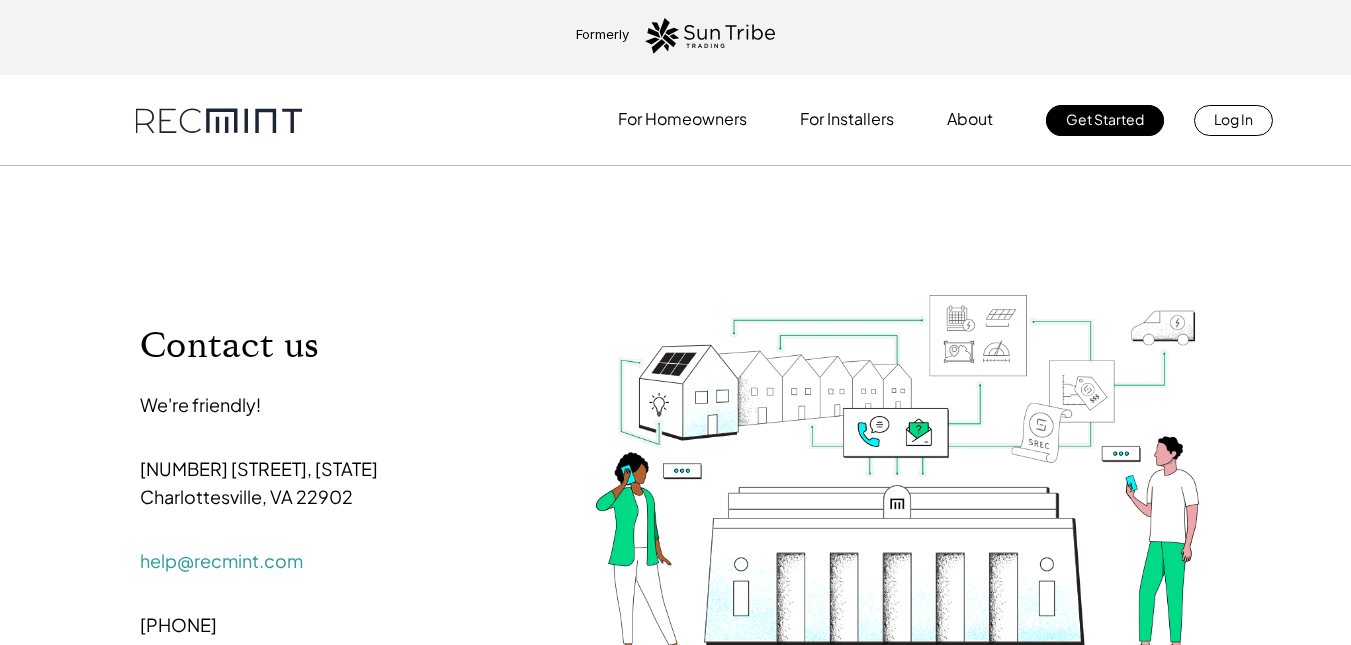 scroll, scrollTop: 0, scrollLeft: 0, axis: both 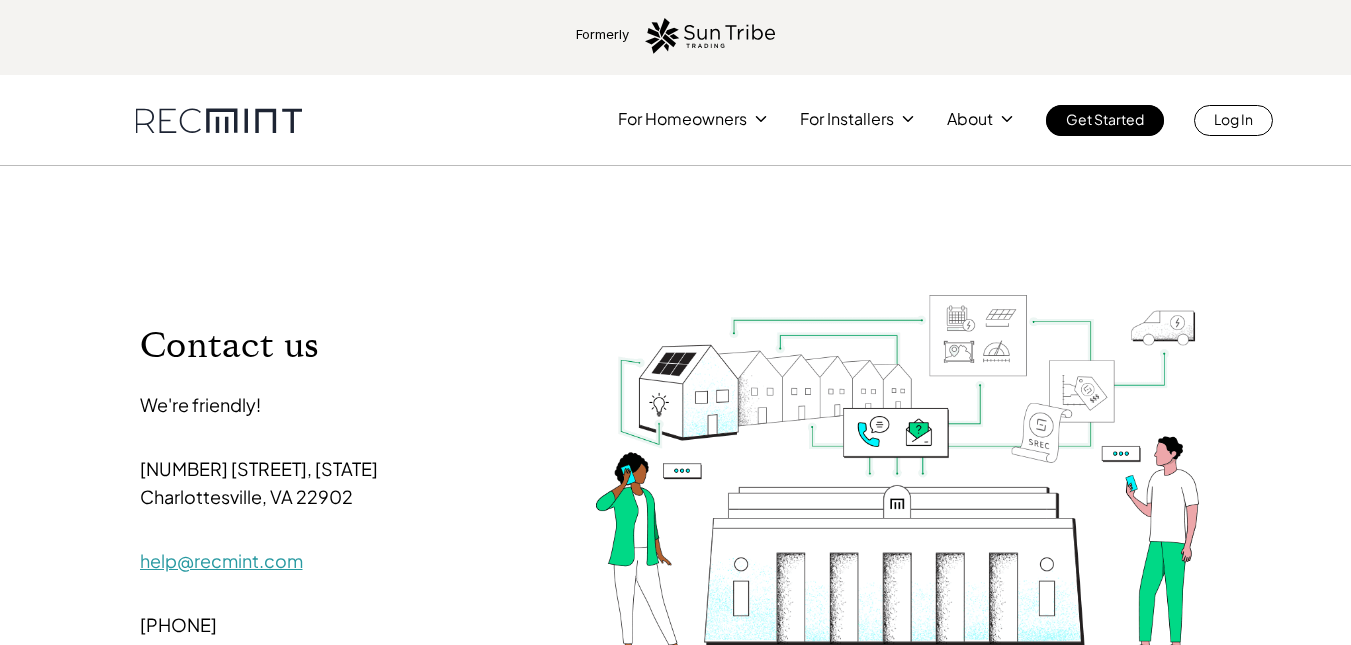 click on "help@recmint.com" at bounding box center [221, 560] 